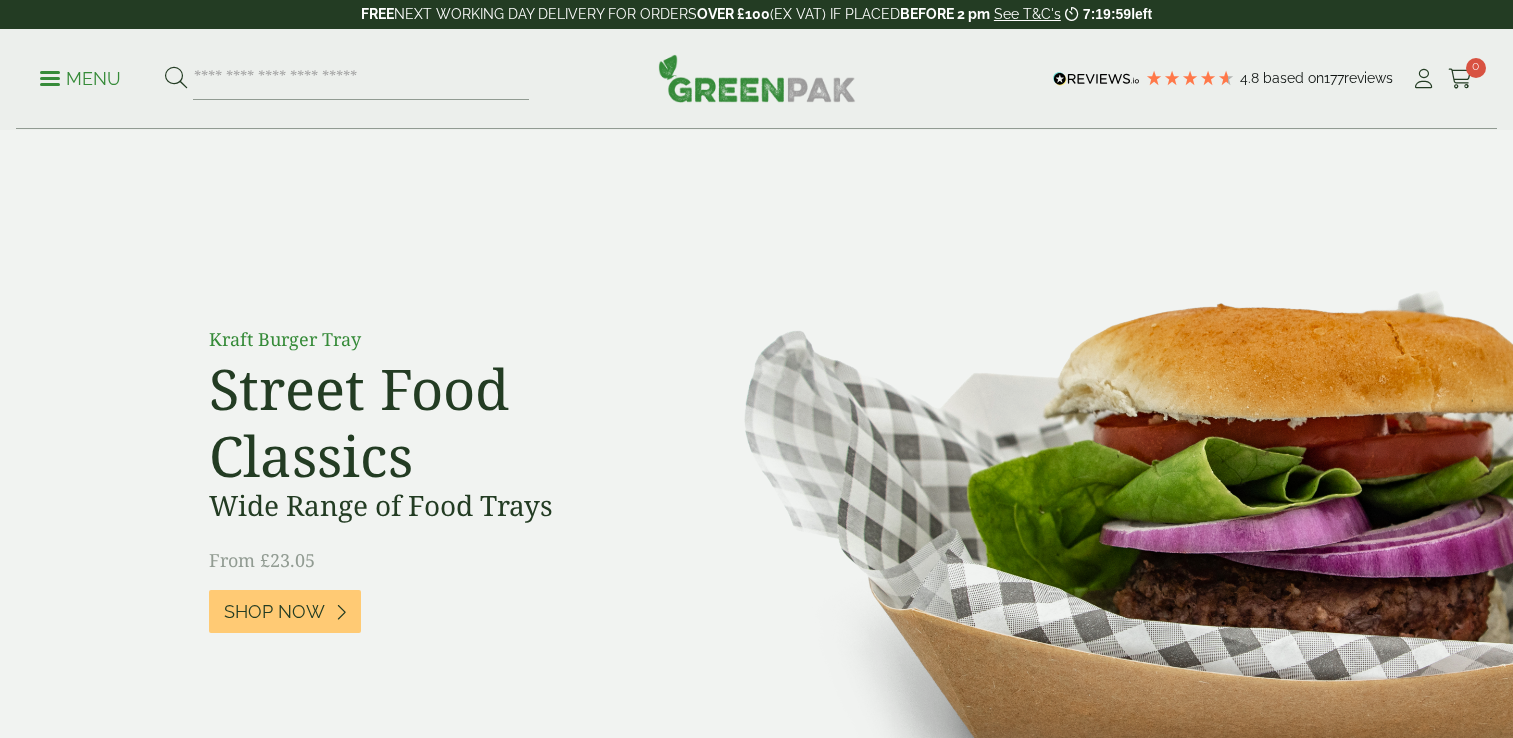 scroll, scrollTop: 0, scrollLeft: 0, axis: both 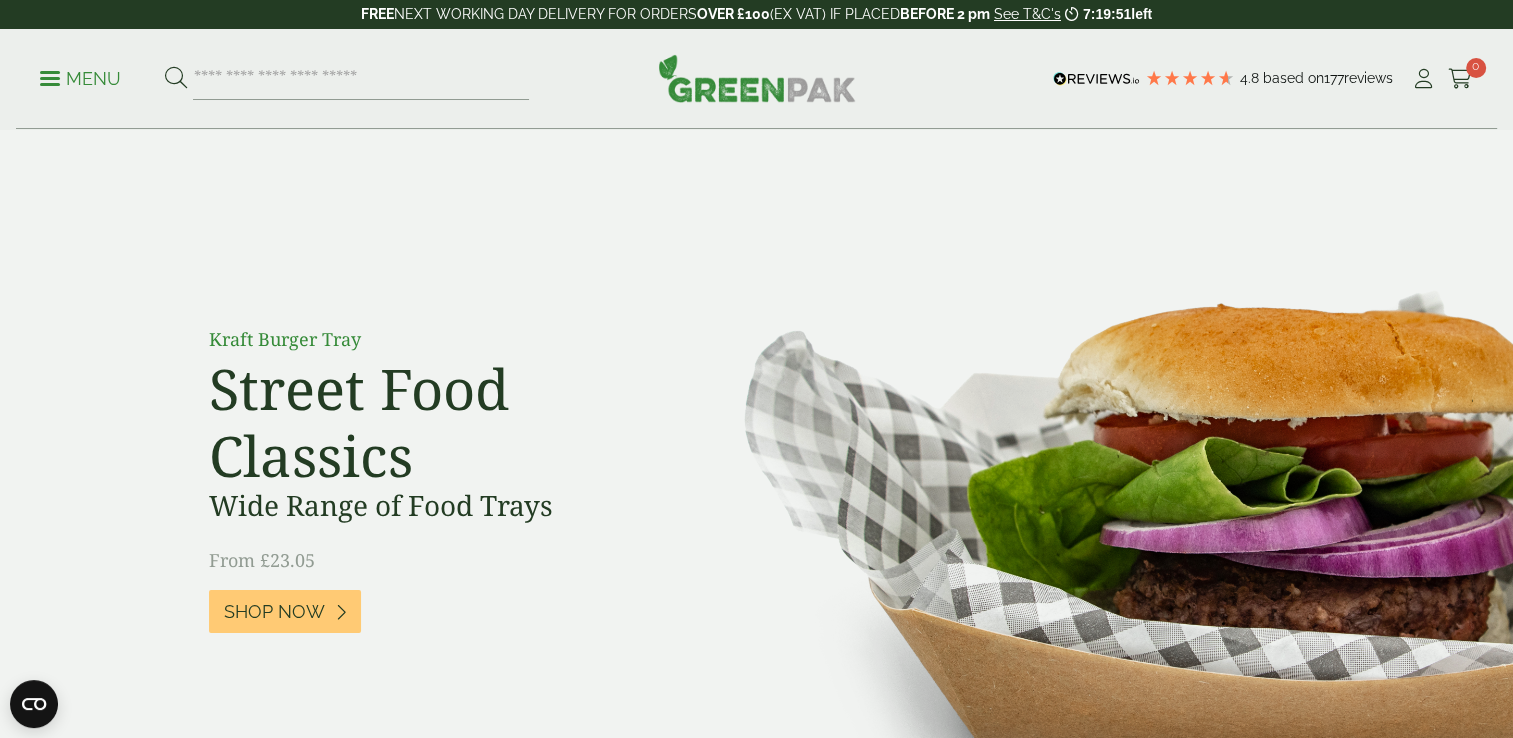 click on "Menu
4.8   Based on  177  reviews My Account" at bounding box center (756, 79) 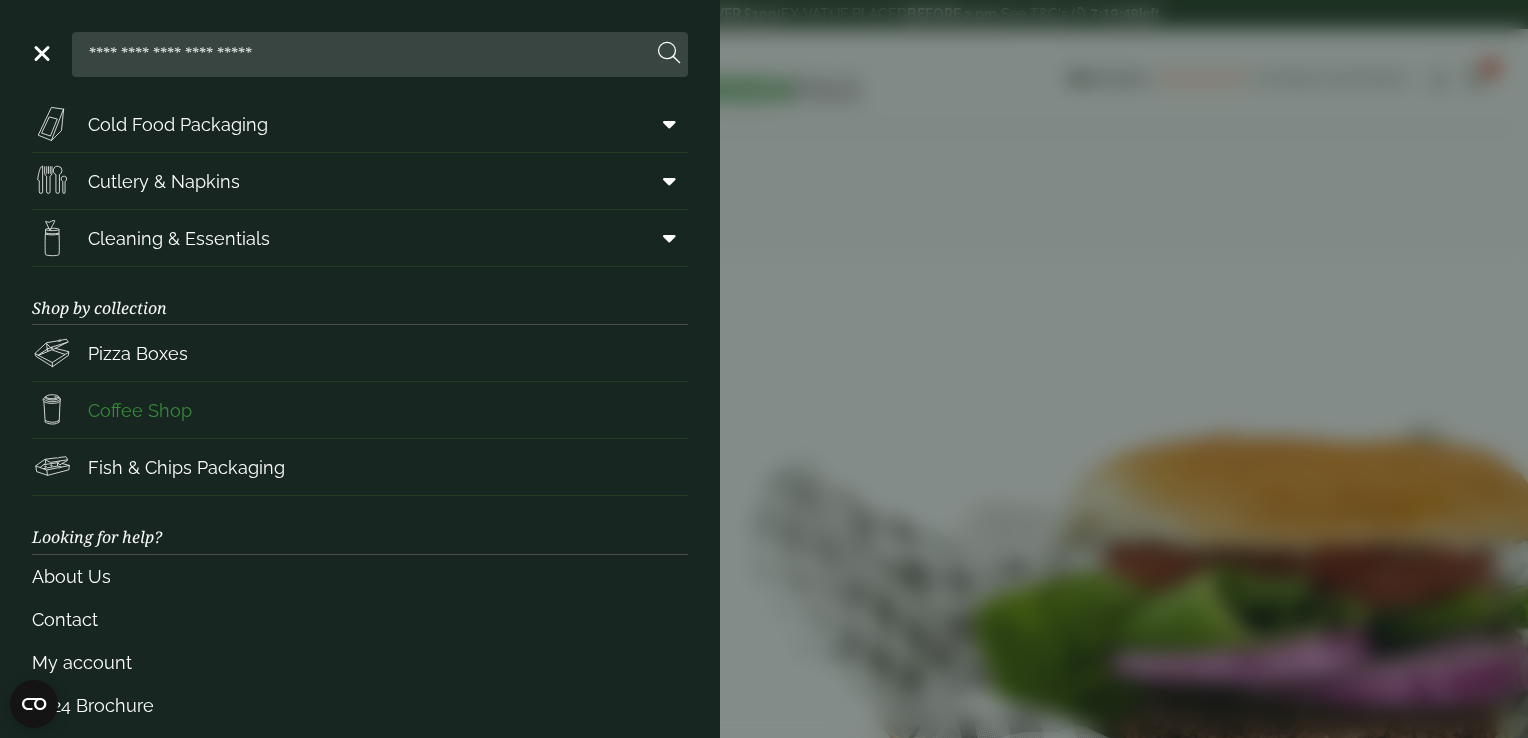 scroll, scrollTop: 252, scrollLeft: 0, axis: vertical 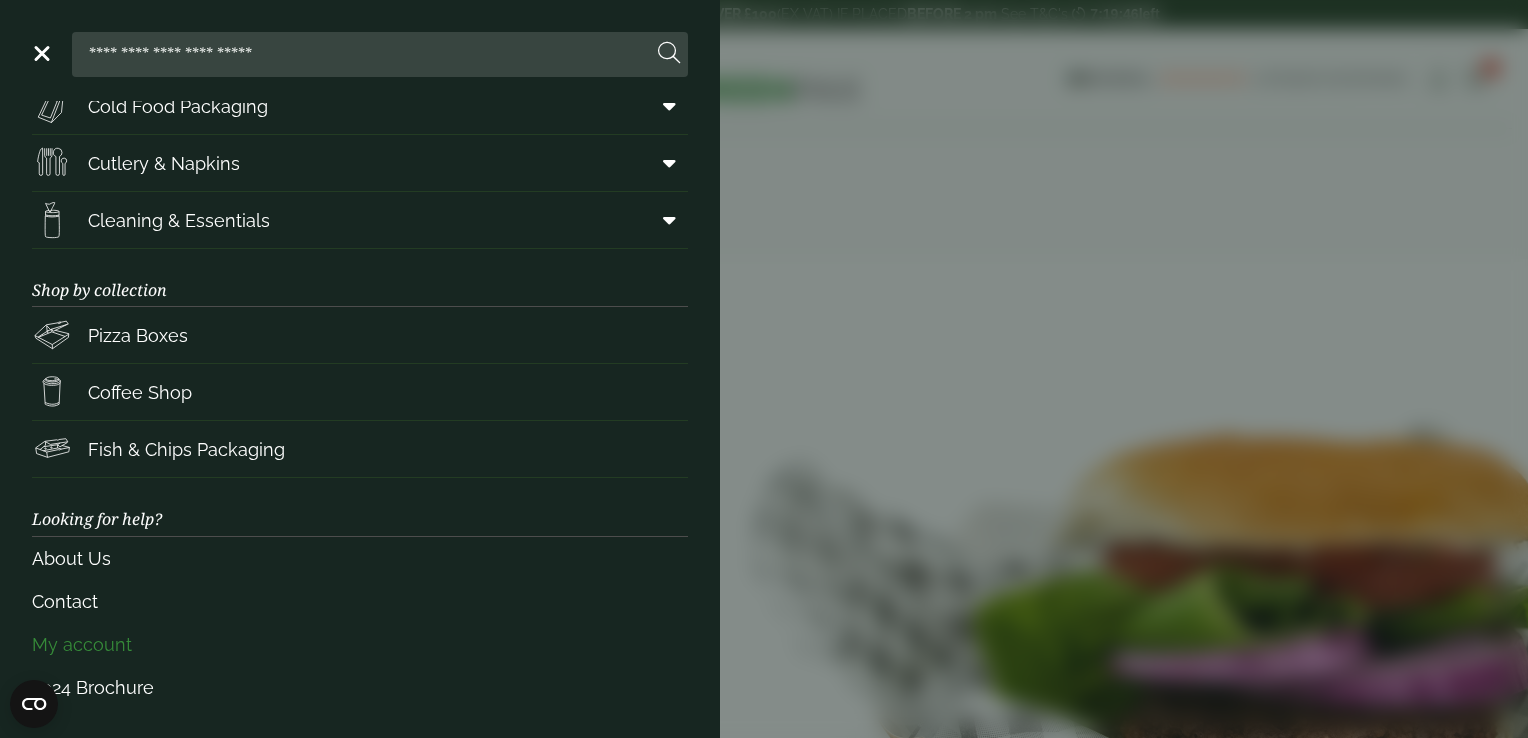 click on "My account" at bounding box center [360, 644] 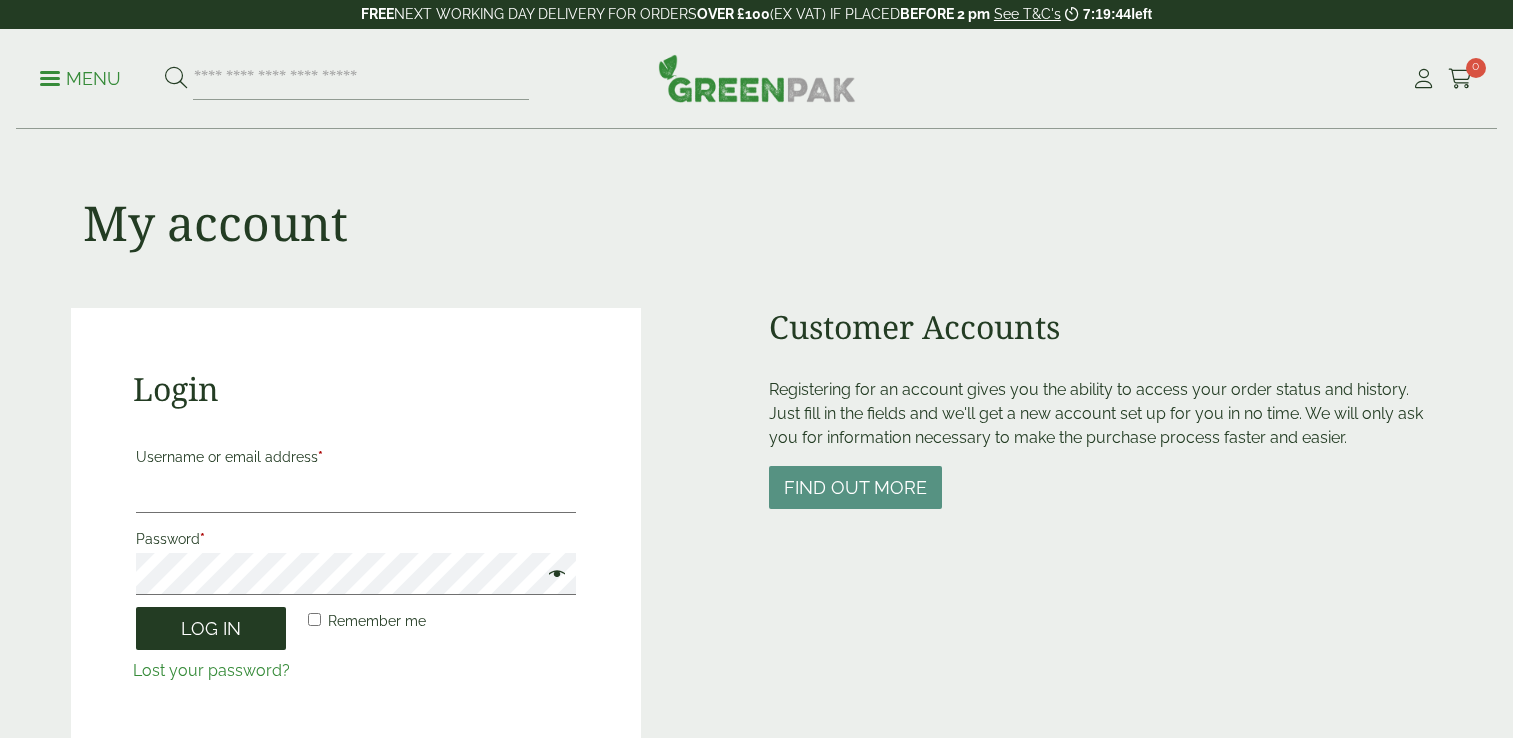 scroll, scrollTop: 0, scrollLeft: 0, axis: both 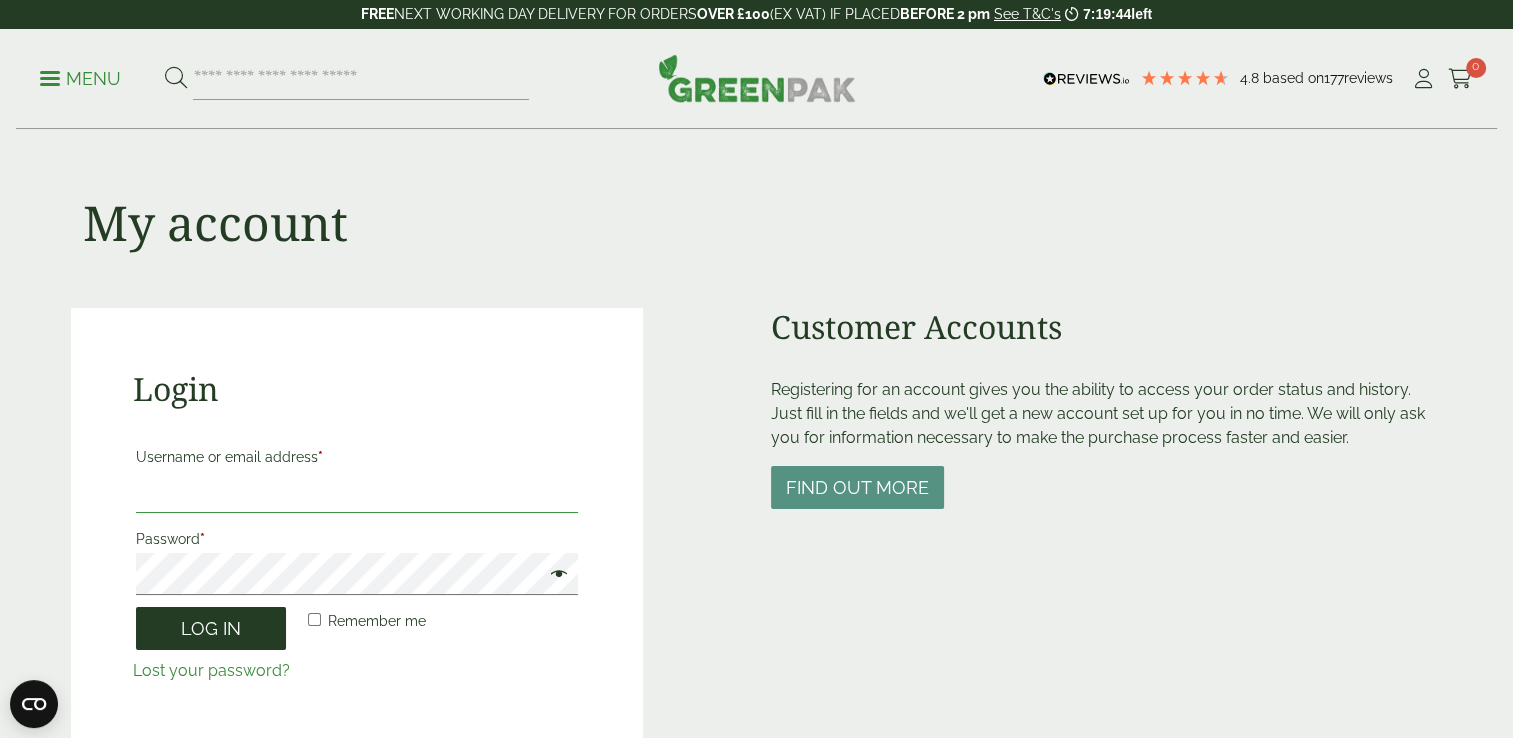 type on "**********" 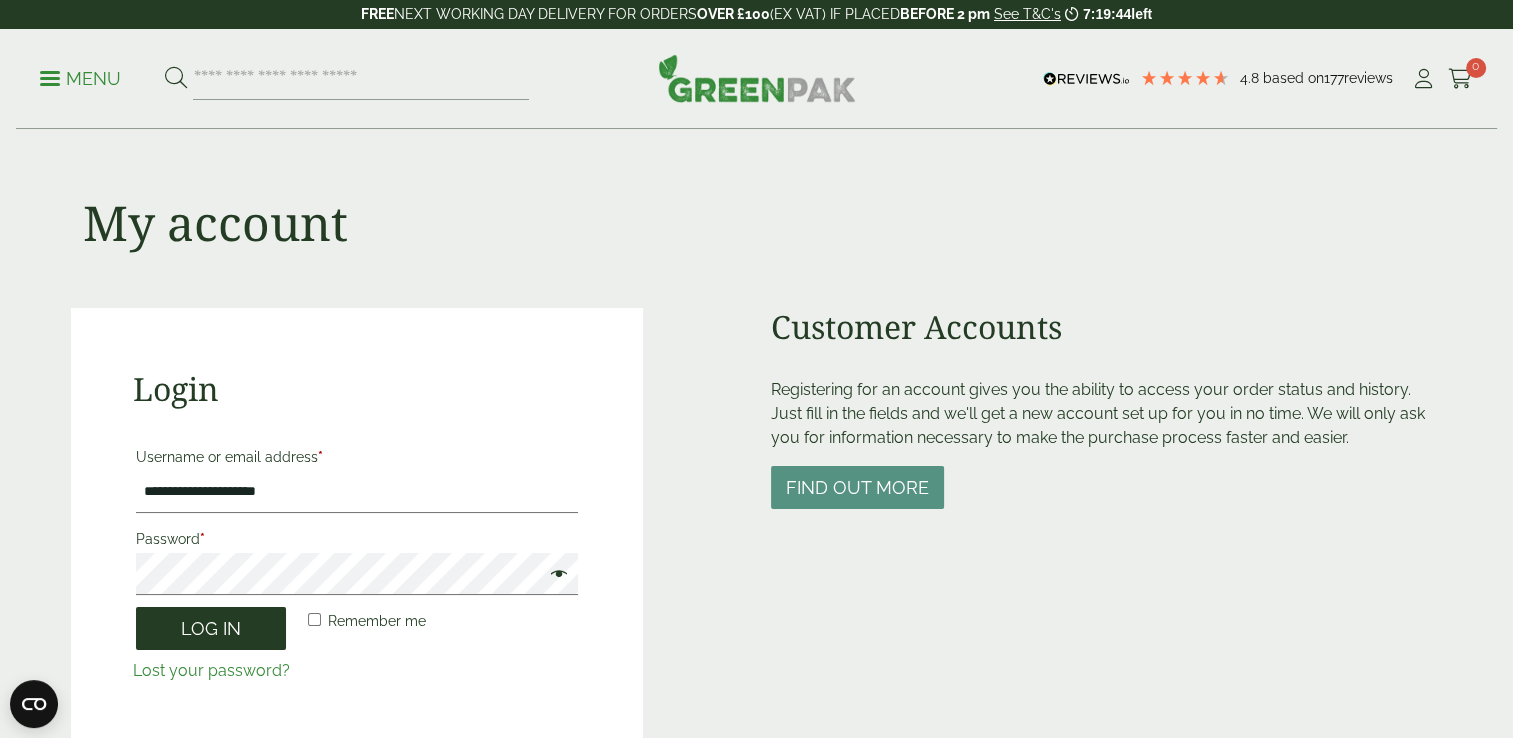 click on "Log in" at bounding box center (211, 628) 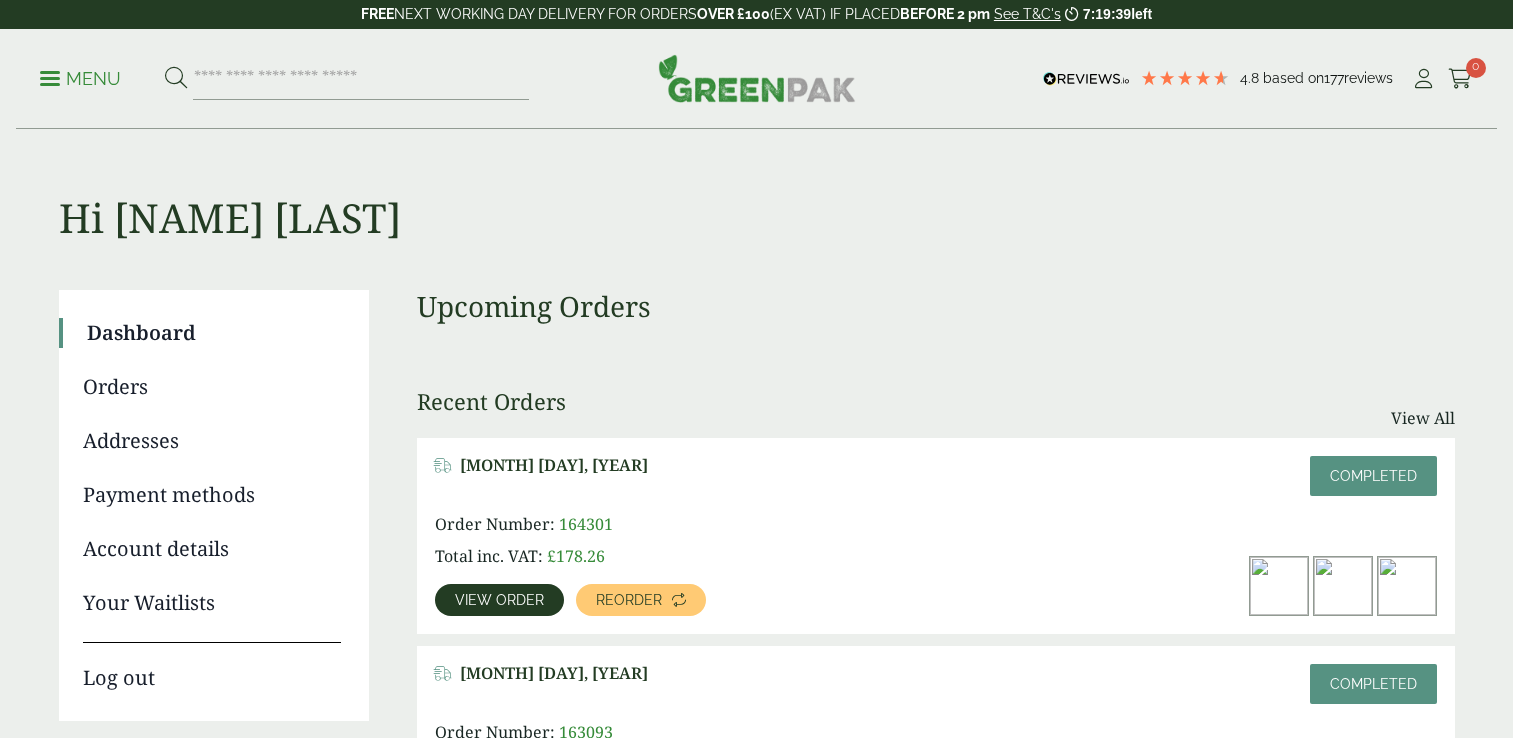 scroll, scrollTop: 0, scrollLeft: 0, axis: both 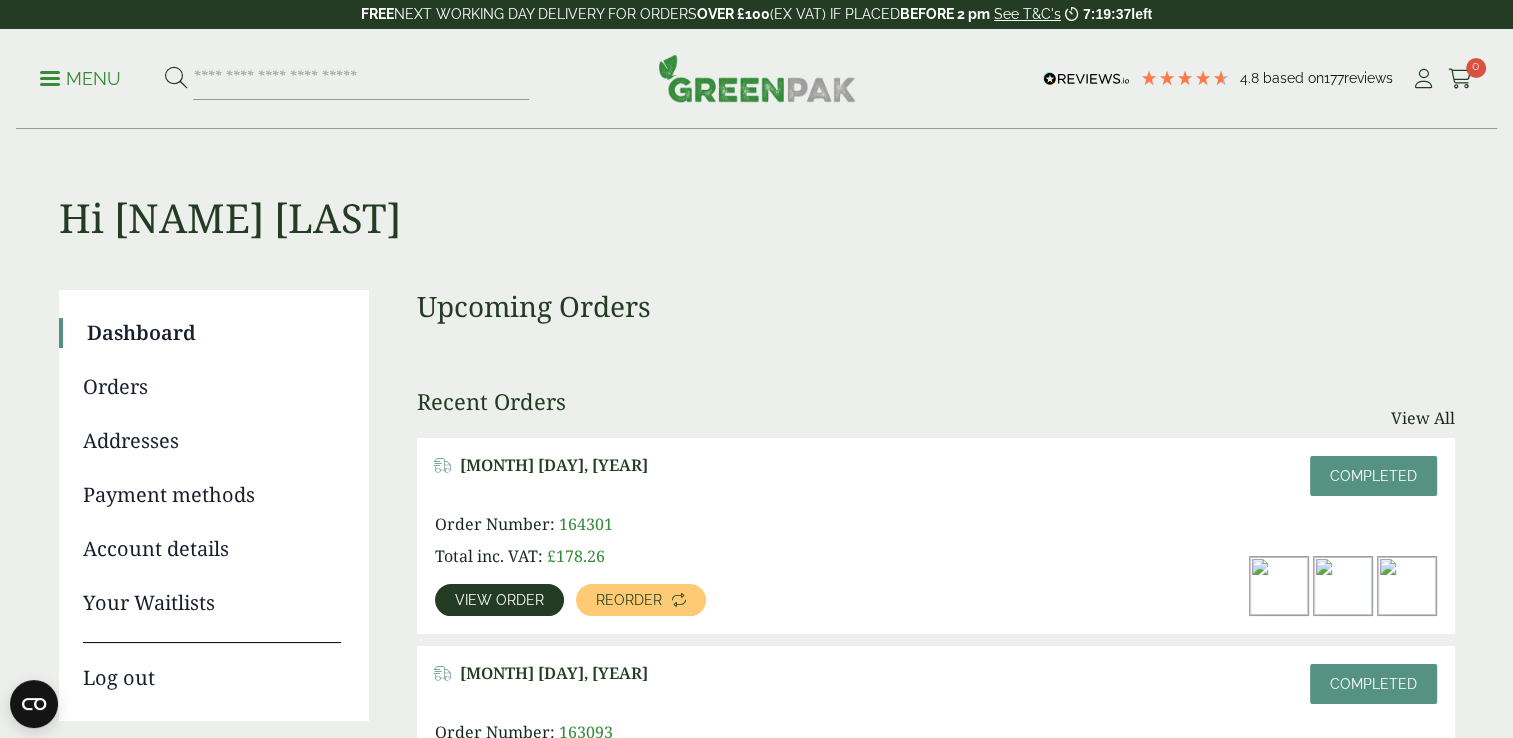 click on "View order" at bounding box center [499, 600] 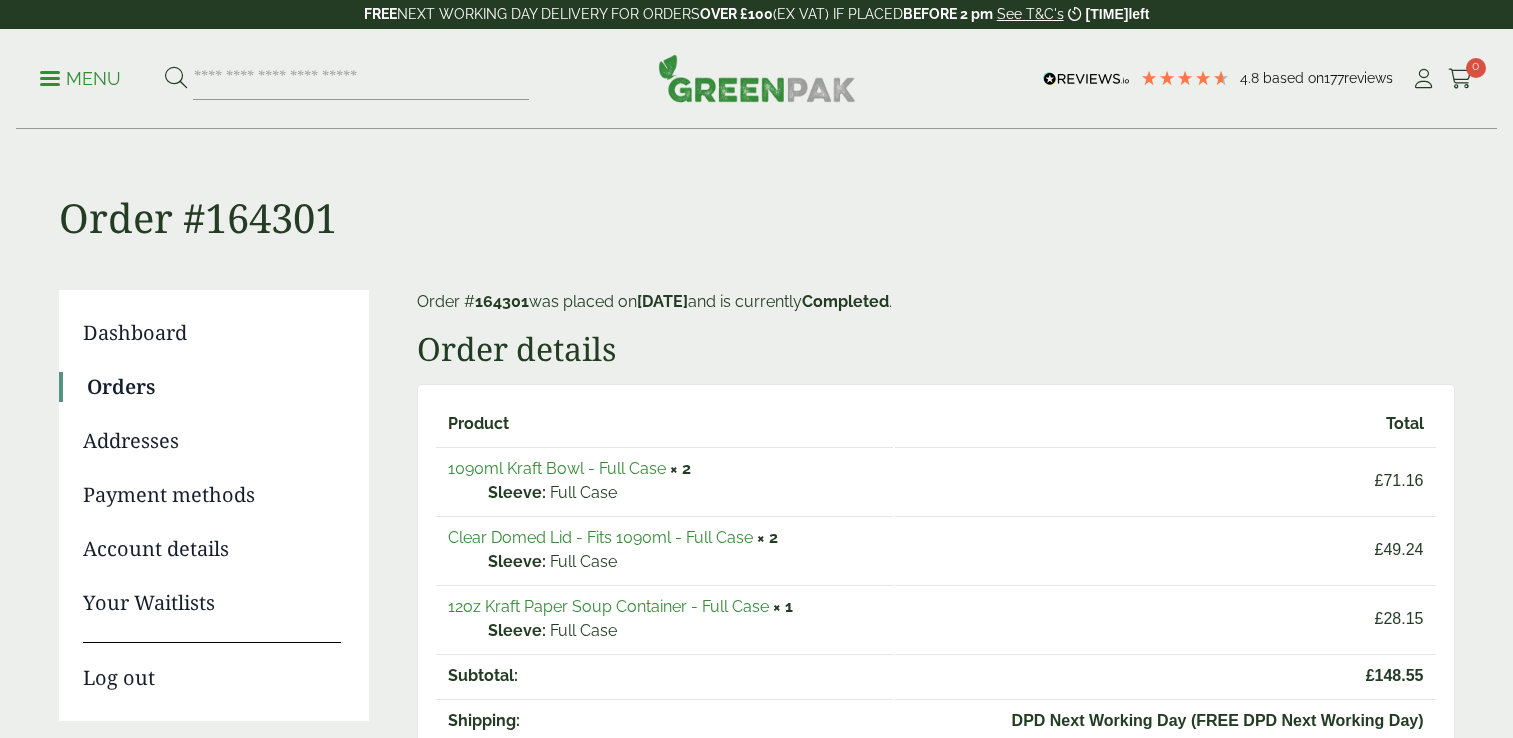 scroll, scrollTop: 0, scrollLeft: 0, axis: both 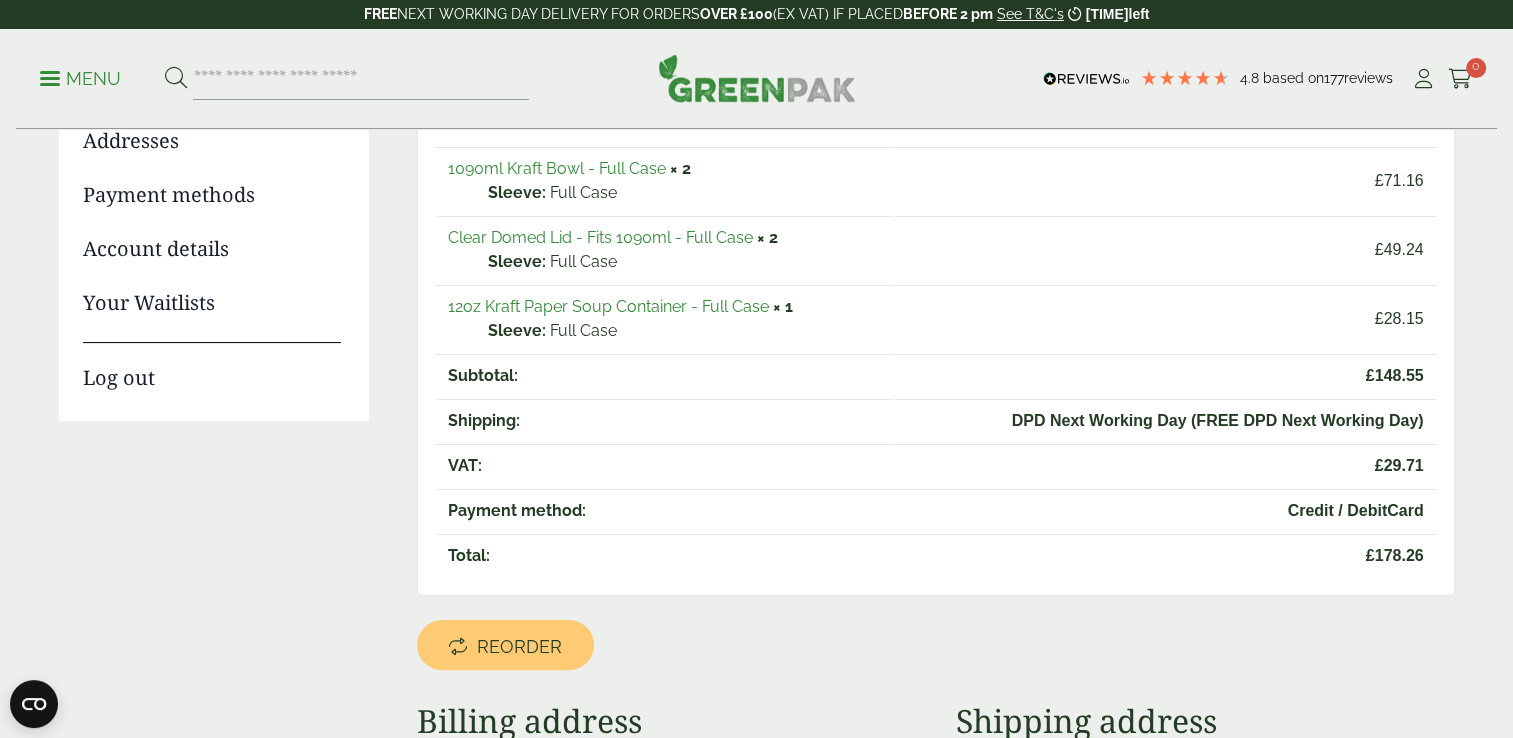 click on "12oz Kraft Paper Soup Container - Full Case" at bounding box center (608, 306) 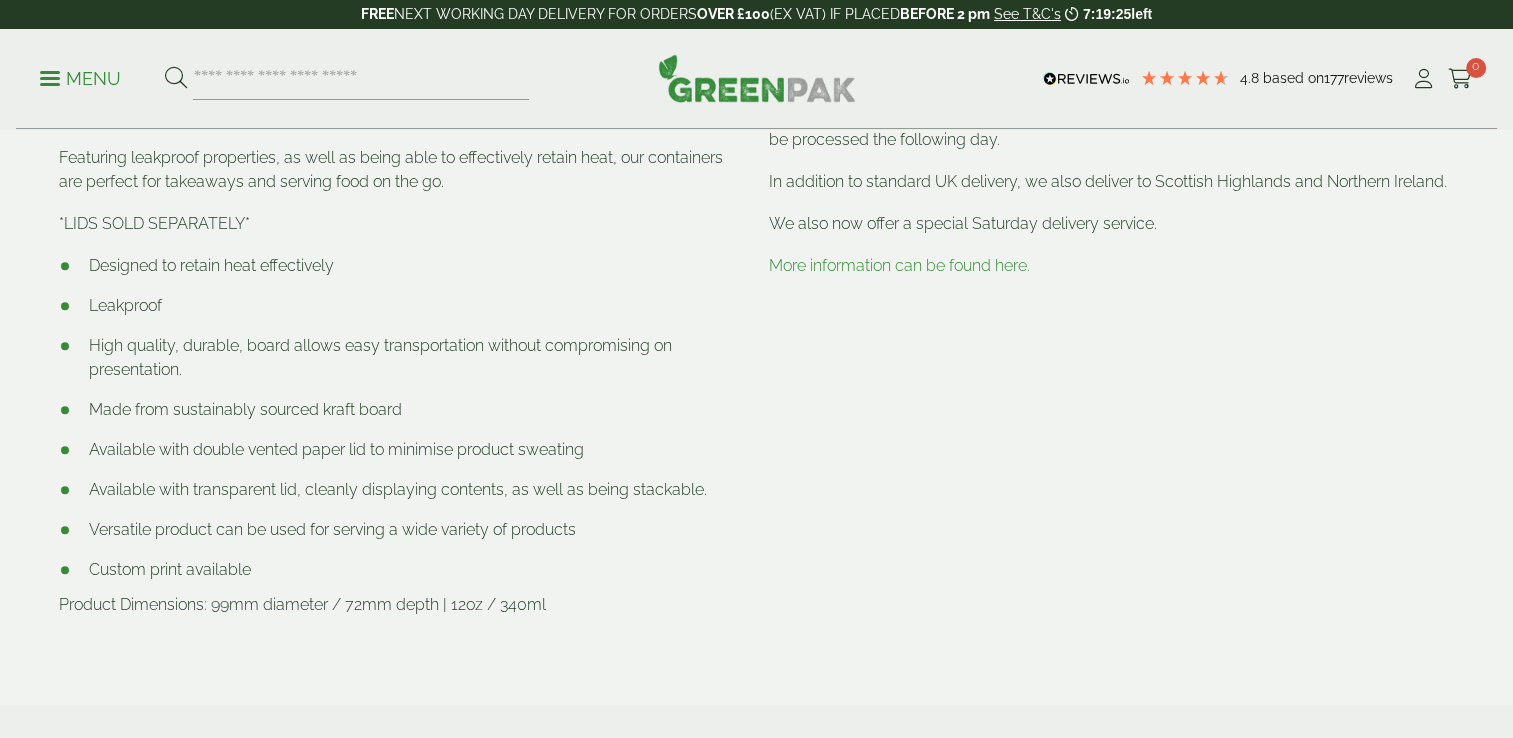scroll, scrollTop: 1200, scrollLeft: 0, axis: vertical 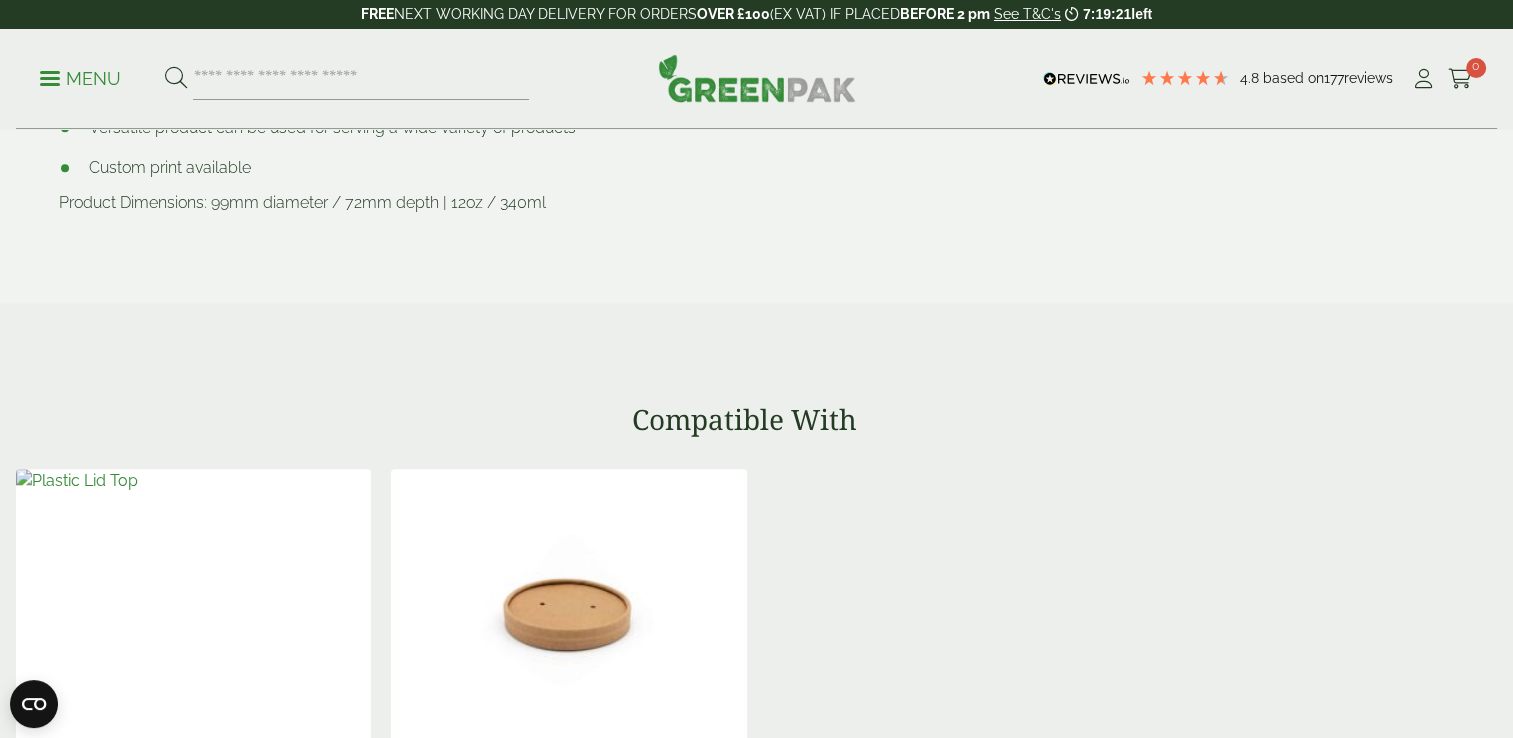 click at bounding box center [77, 481] 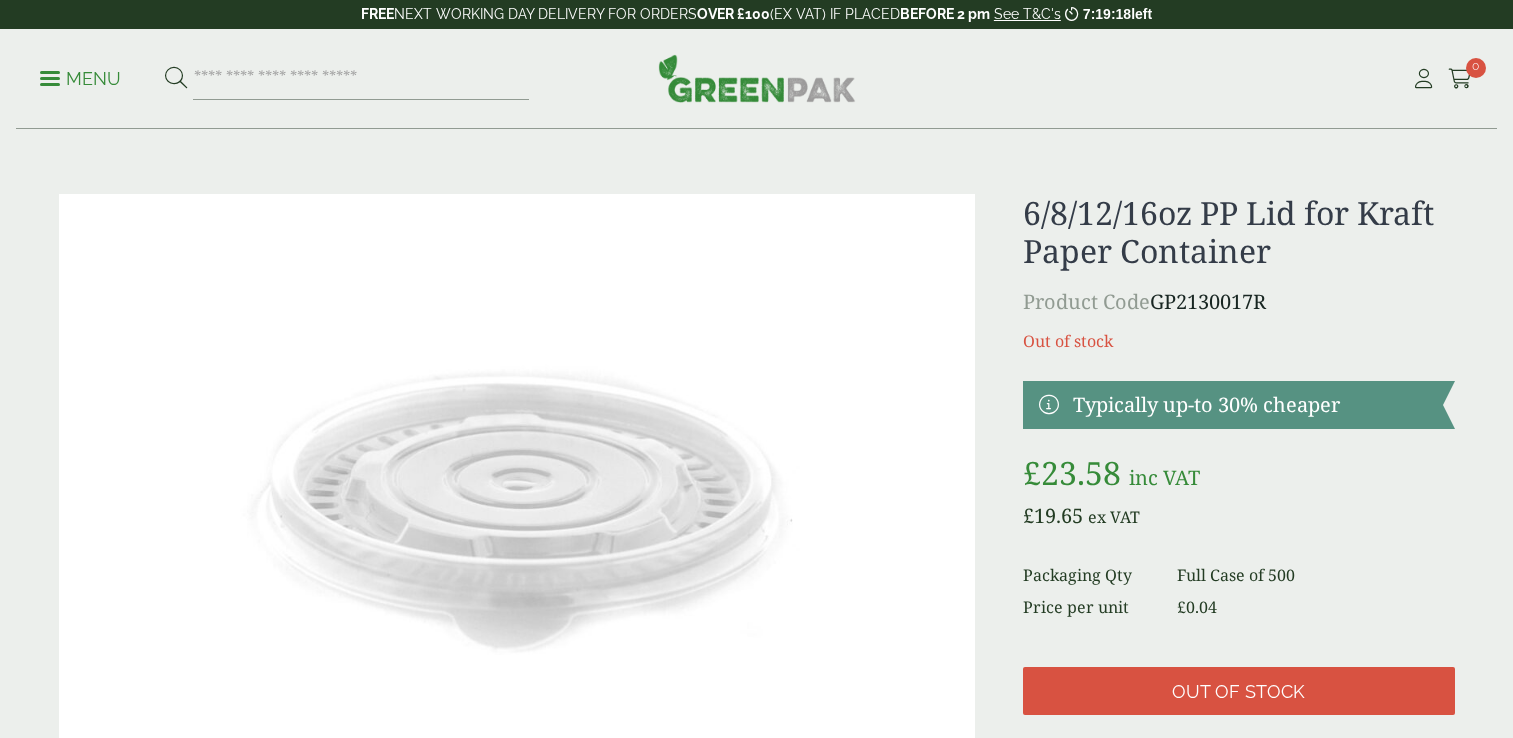 scroll, scrollTop: 0, scrollLeft: 0, axis: both 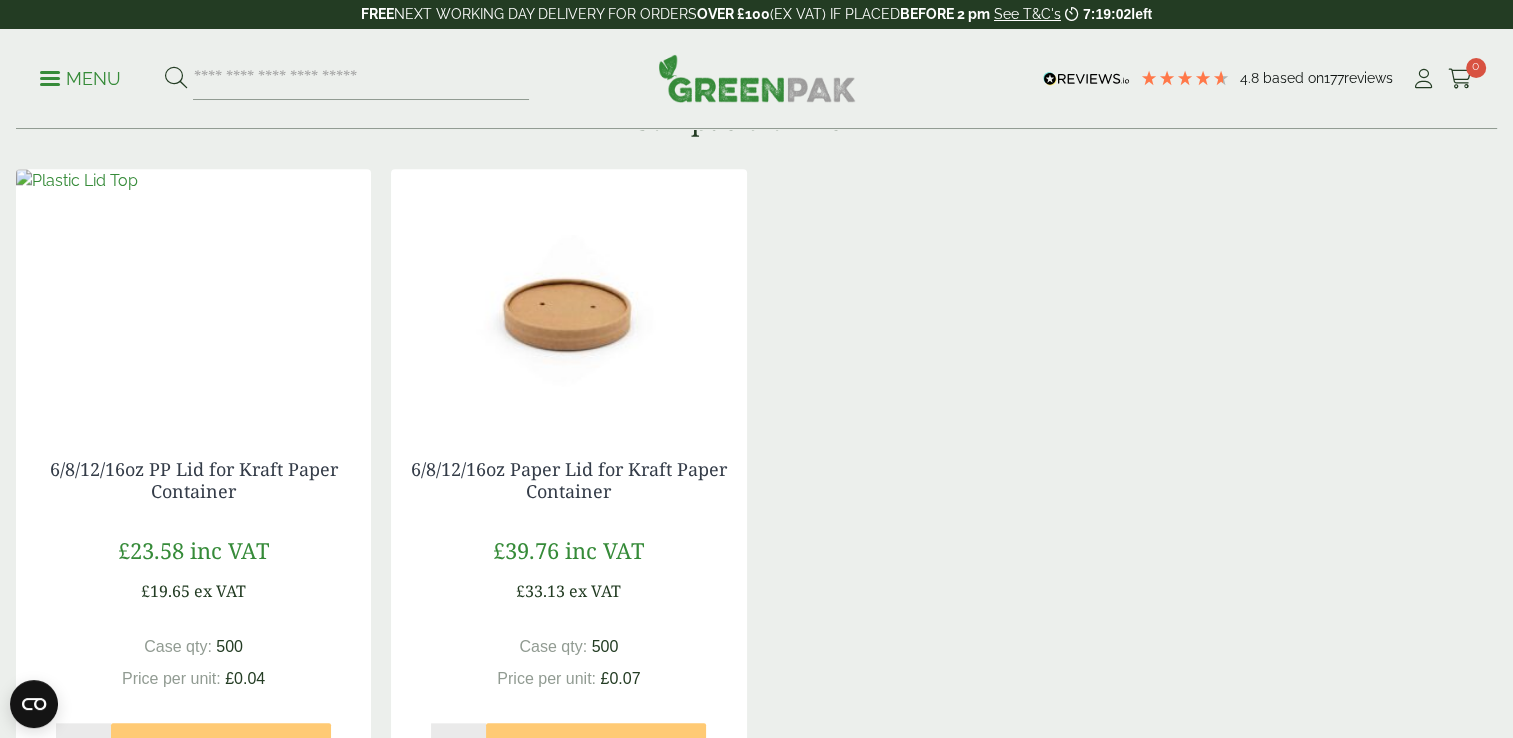 click at bounding box center [568, 294] 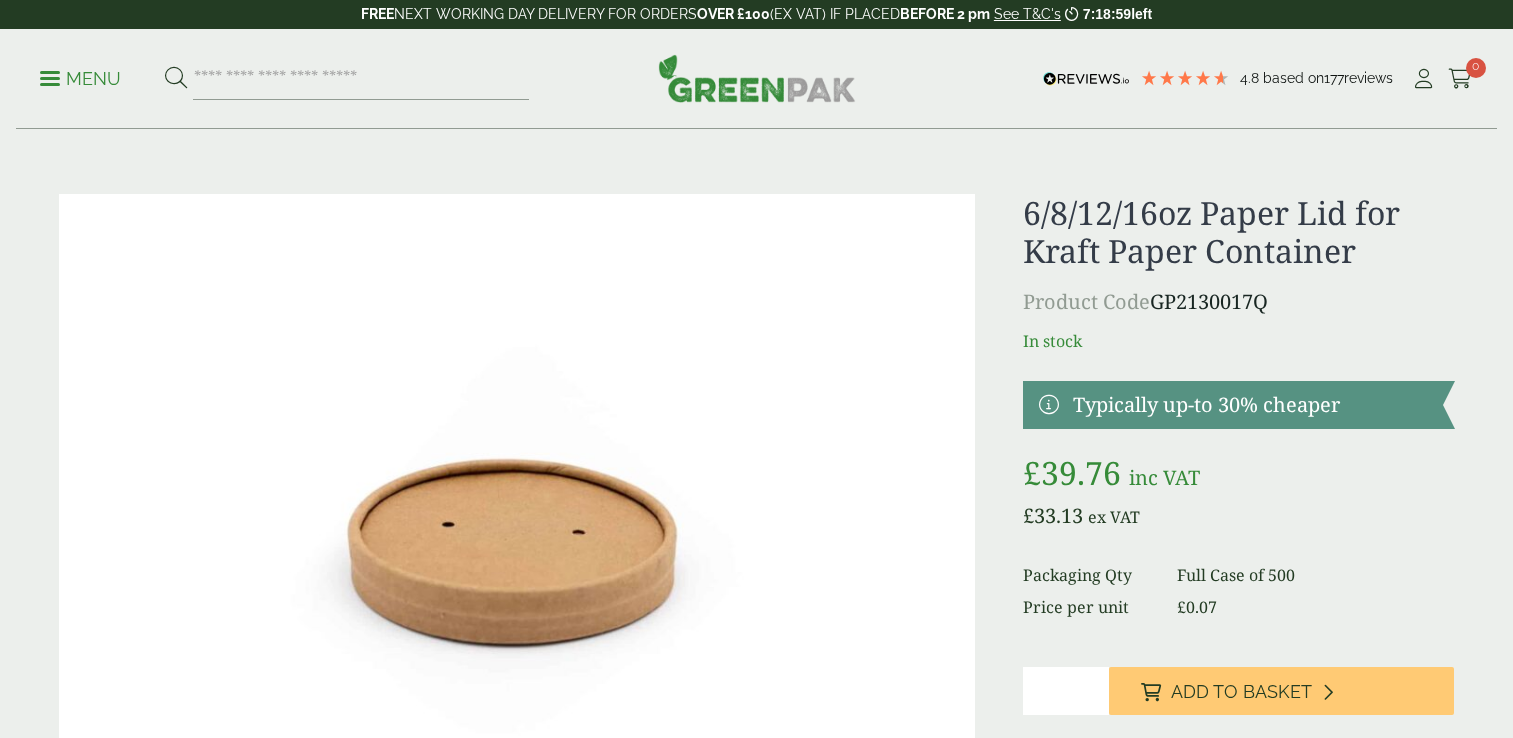 scroll, scrollTop: 0, scrollLeft: 0, axis: both 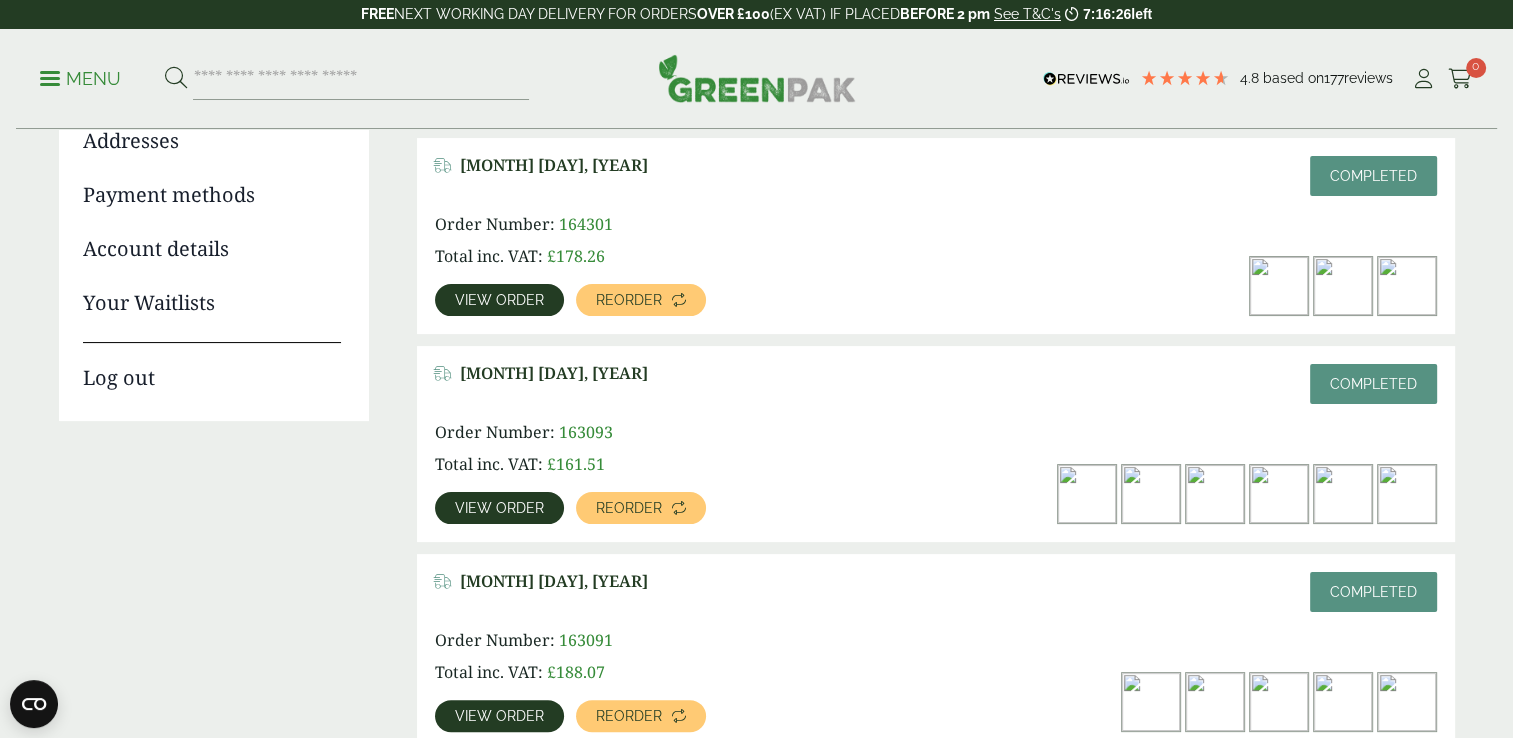 click on "View order" at bounding box center [499, 508] 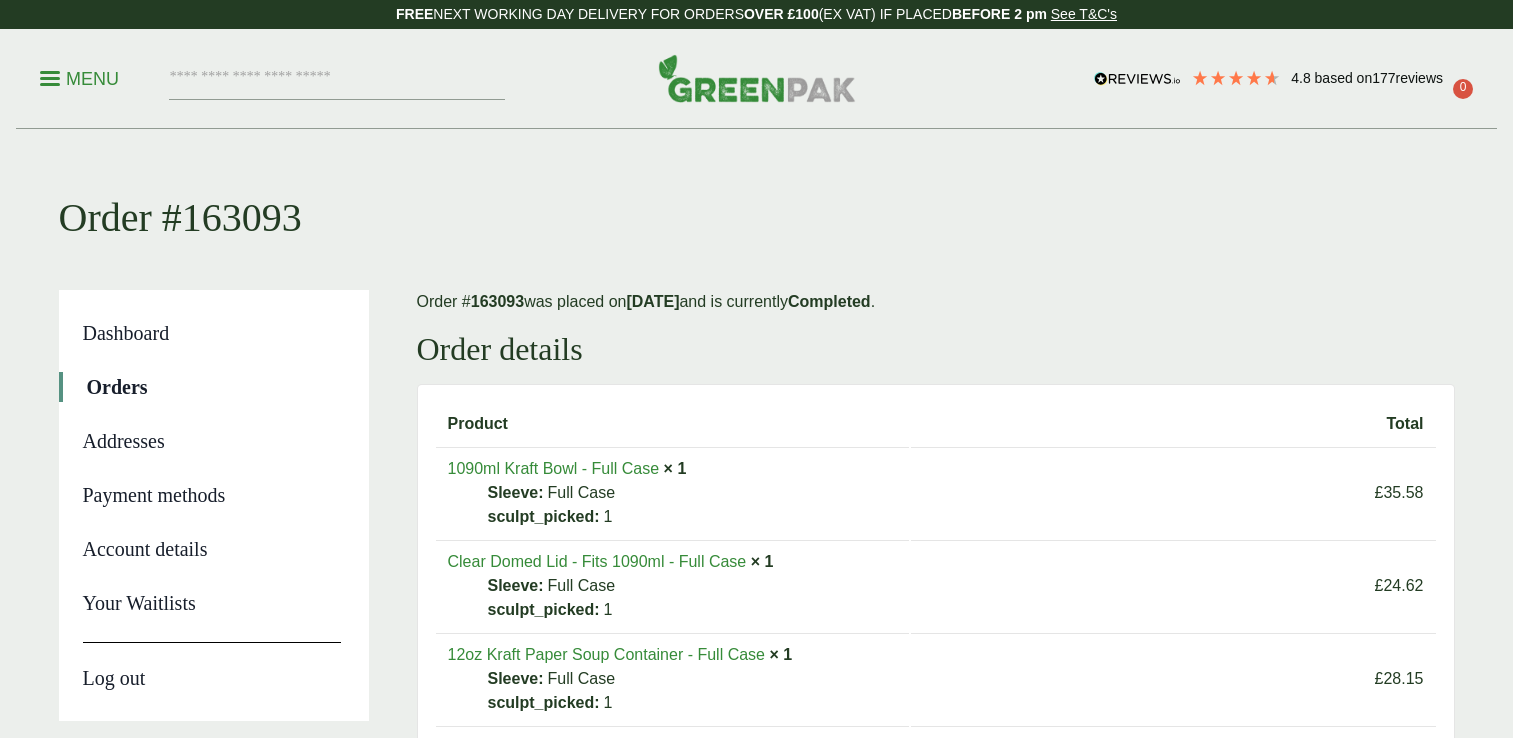 scroll, scrollTop: 0, scrollLeft: 0, axis: both 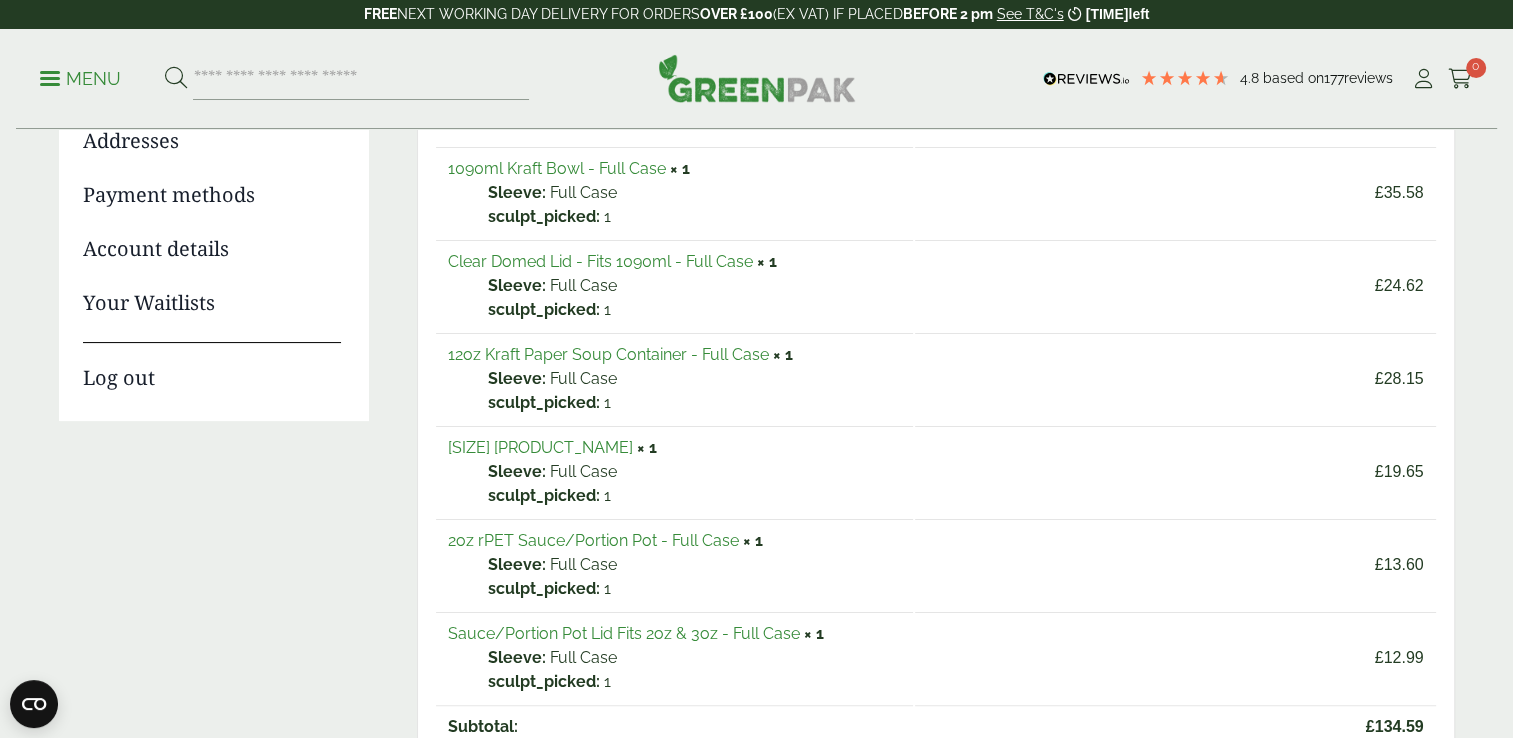 click on "2oz rPET Sauce/Portion Pot - Full Case" at bounding box center [593, 540] 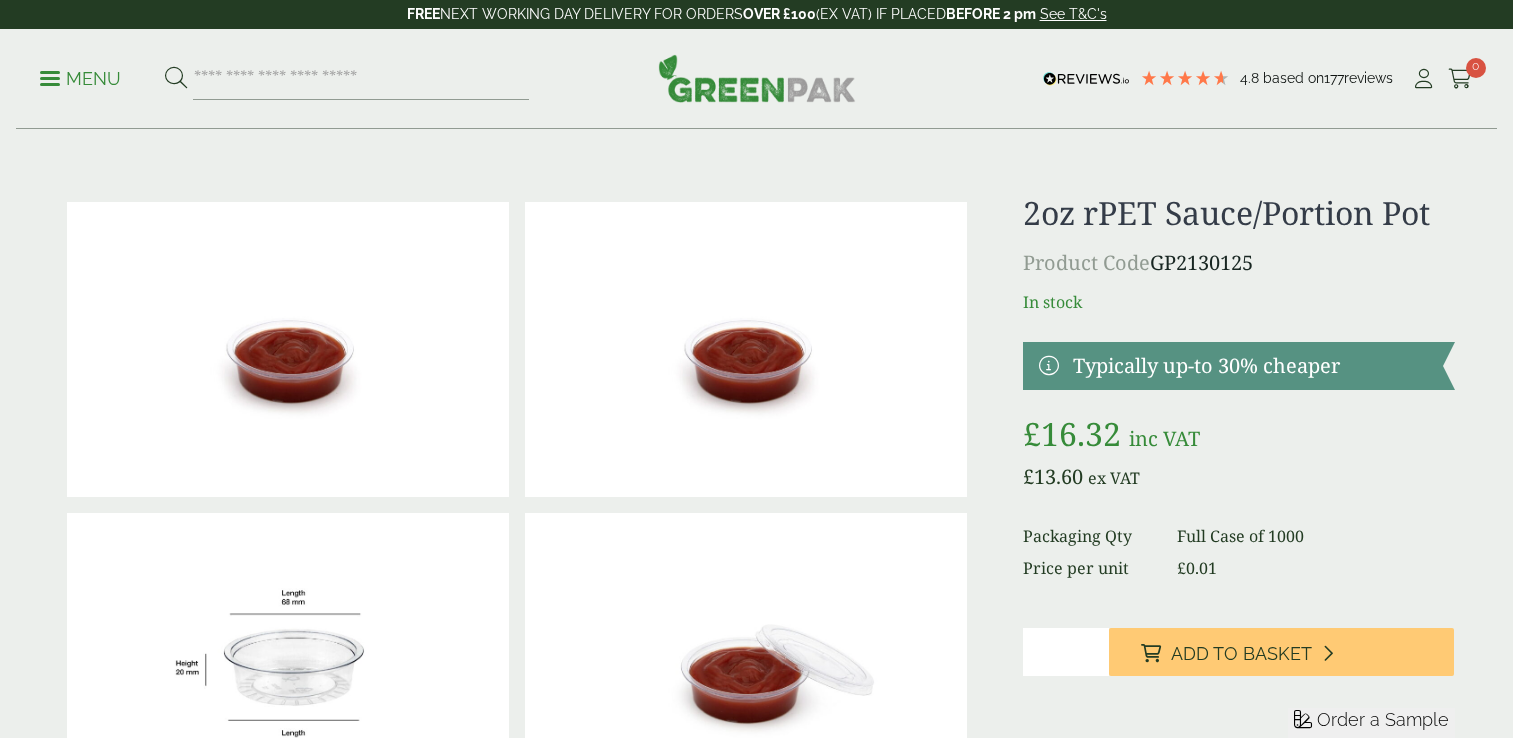 scroll, scrollTop: 0, scrollLeft: 0, axis: both 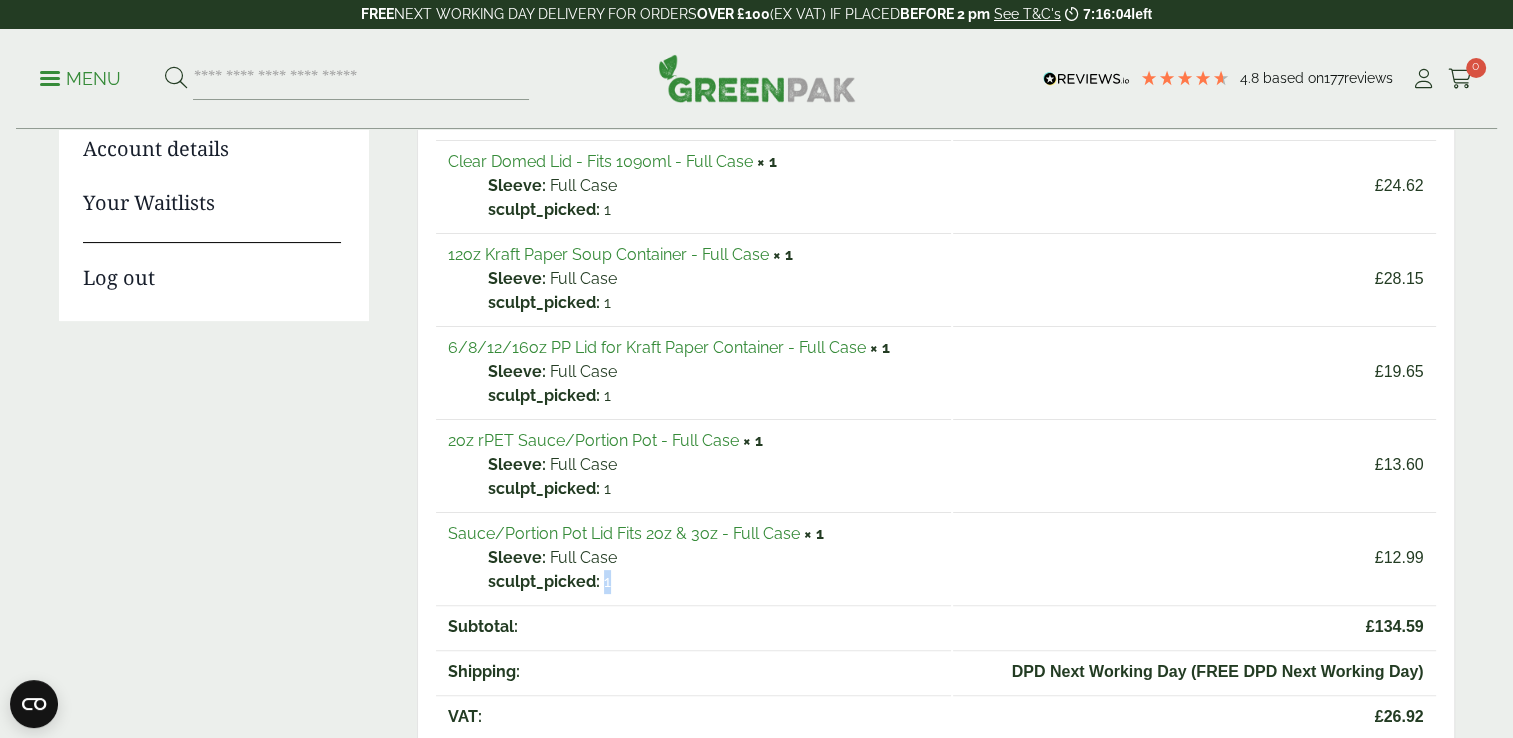 drag, startPoint x: 616, startPoint y: 581, endPoint x: 598, endPoint y: 576, distance: 18.681541 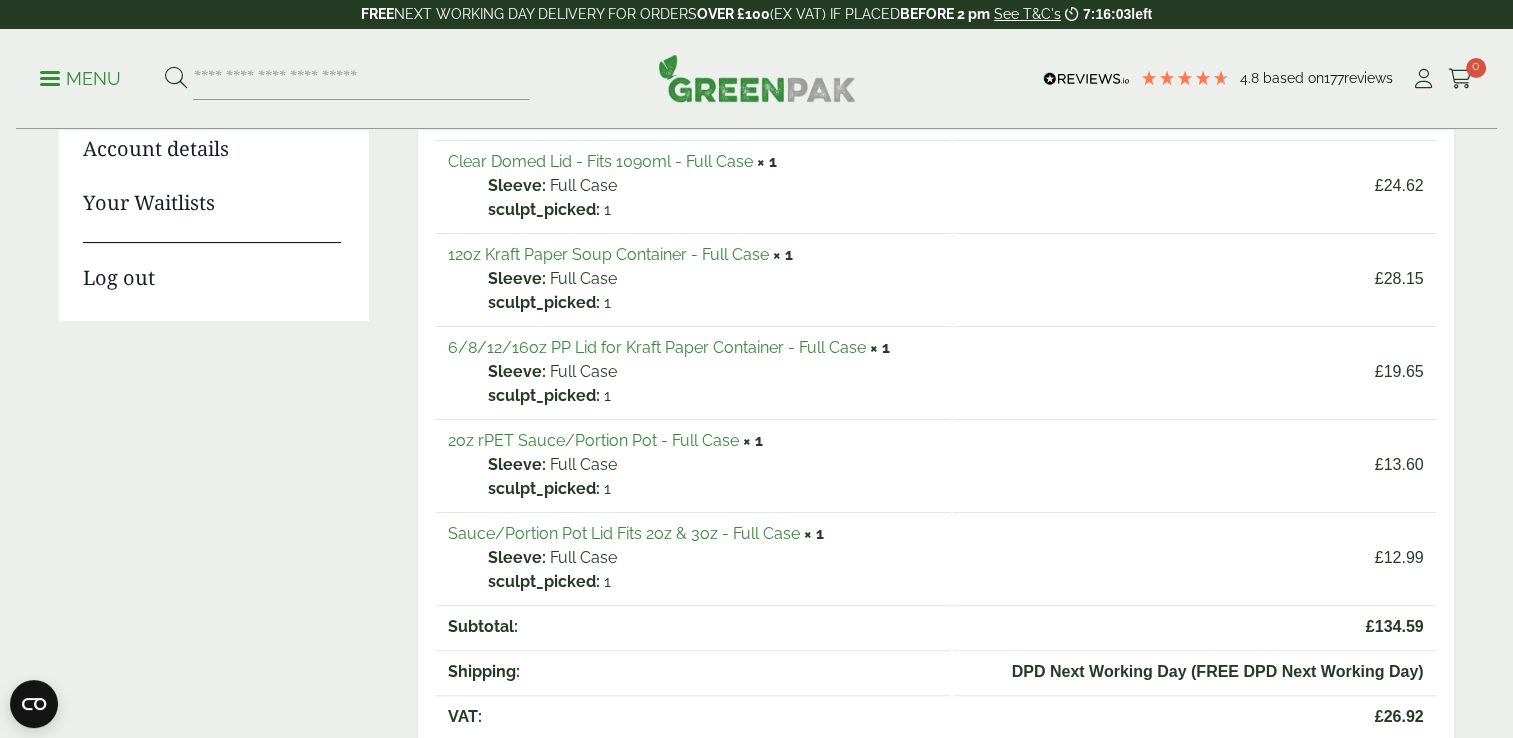 drag, startPoint x: 598, startPoint y: 576, endPoint x: 664, endPoint y: 606, distance: 72.498276 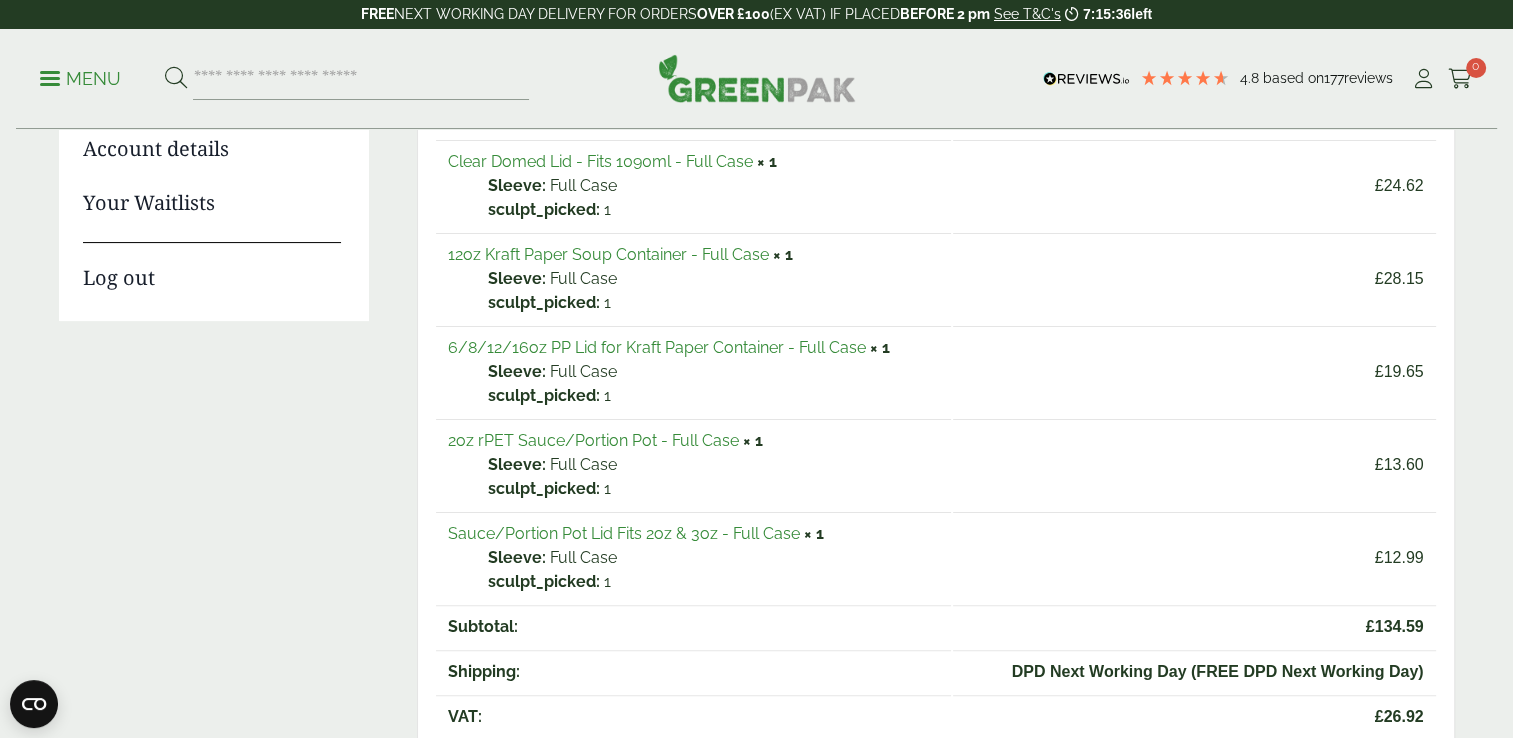 click on "6/8/12/16oz PP Lid for Kraft Paper Container - Full Case" at bounding box center [657, 347] 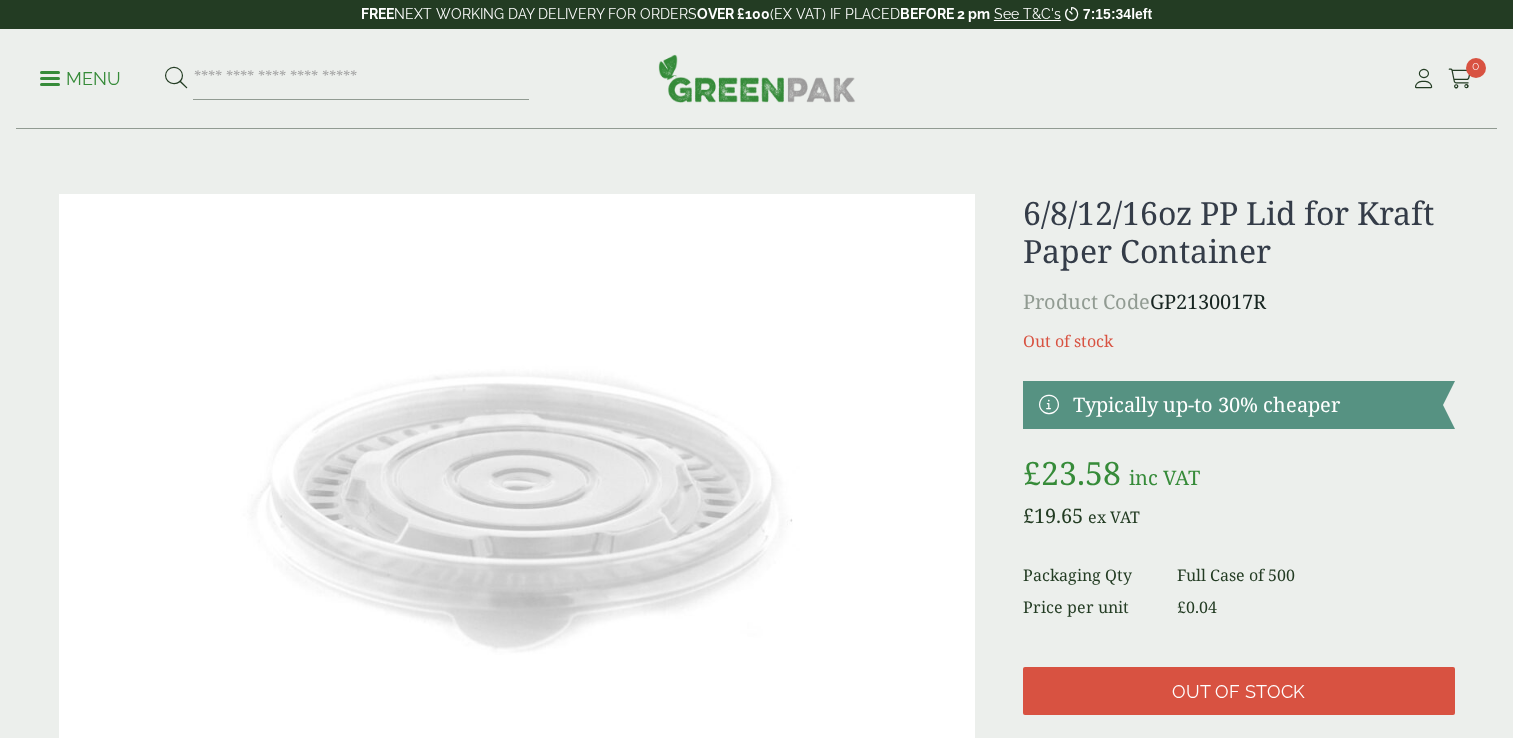 scroll, scrollTop: 0, scrollLeft: 0, axis: both 